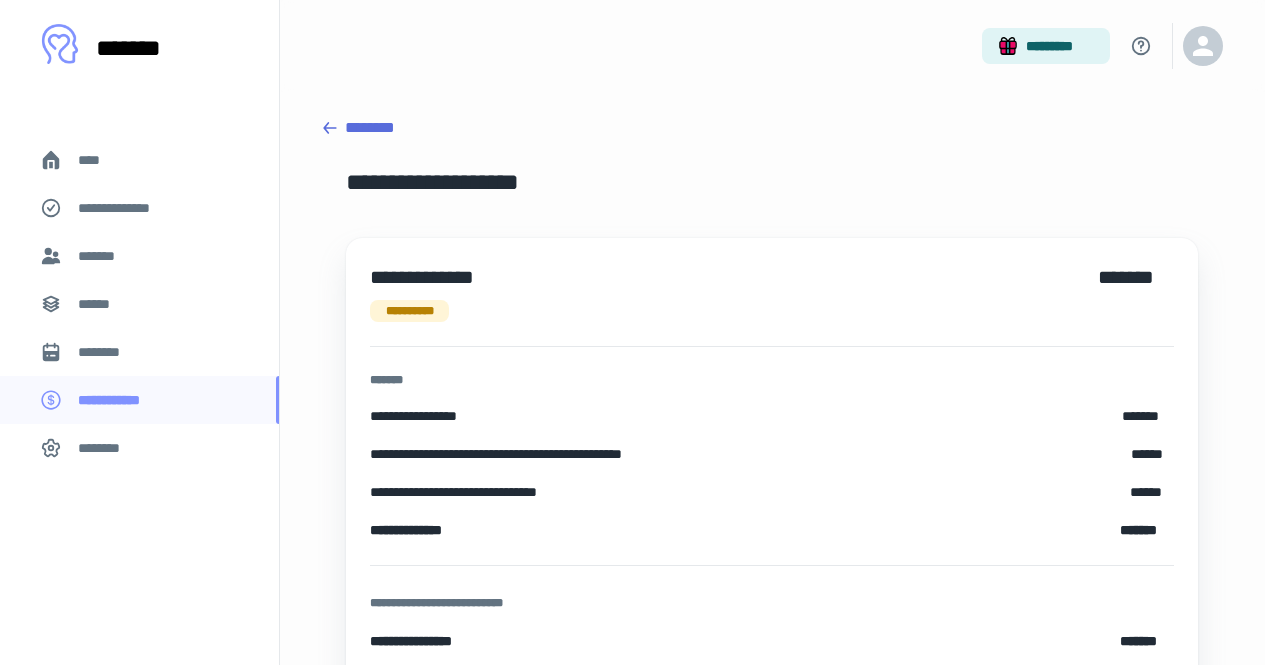 scroll, scrollTop: 200, scrollLeft: 0, axis: vertical 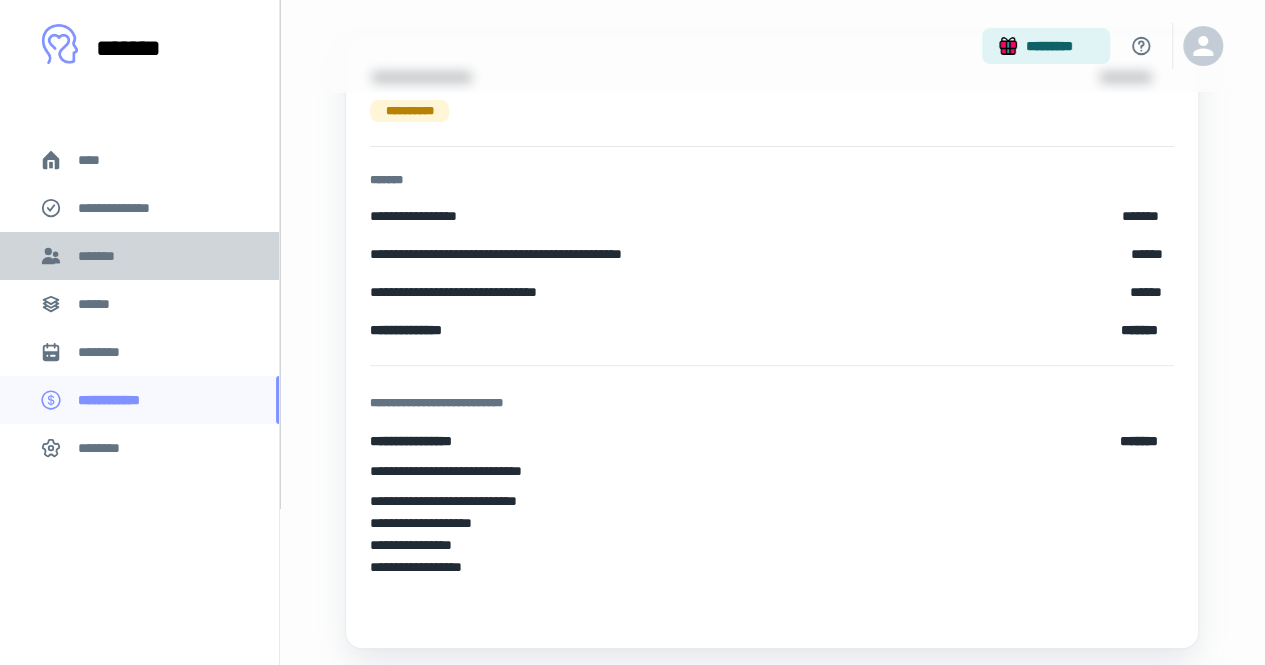 click on "*******" at bounding box center (100, 256) 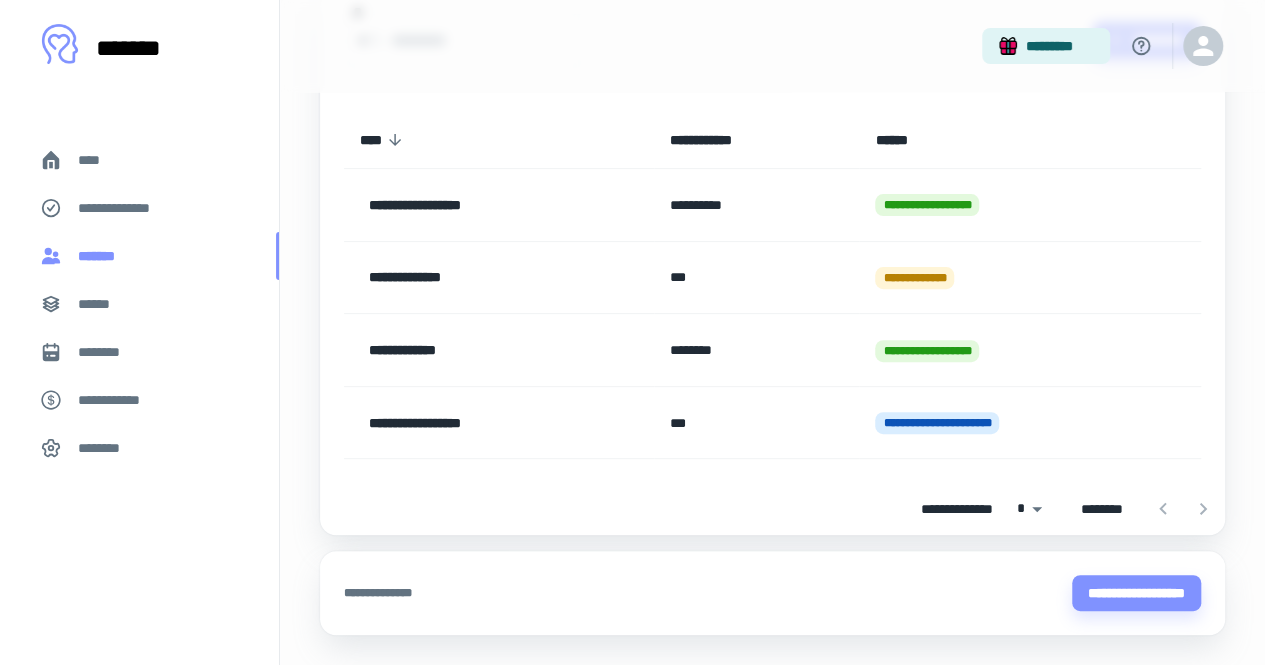 scroll, scrollTop: 0, scrollLeft: 0, axis: both 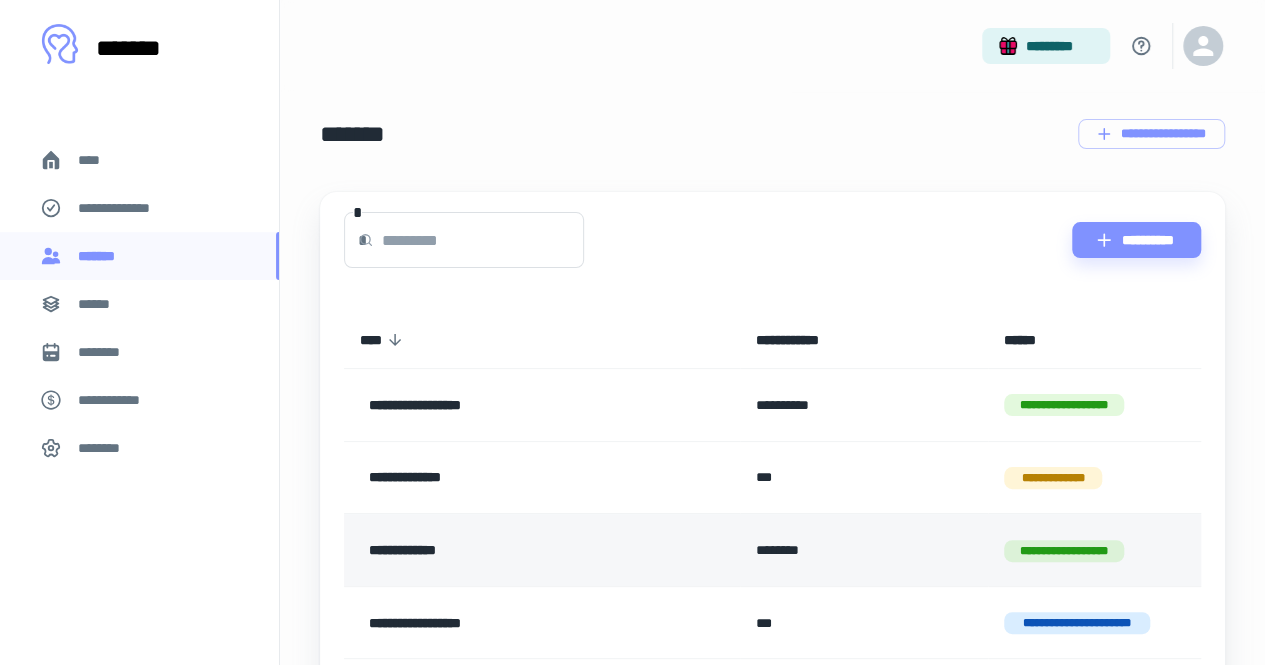 click on "**********" at bounding box center (509, 550) 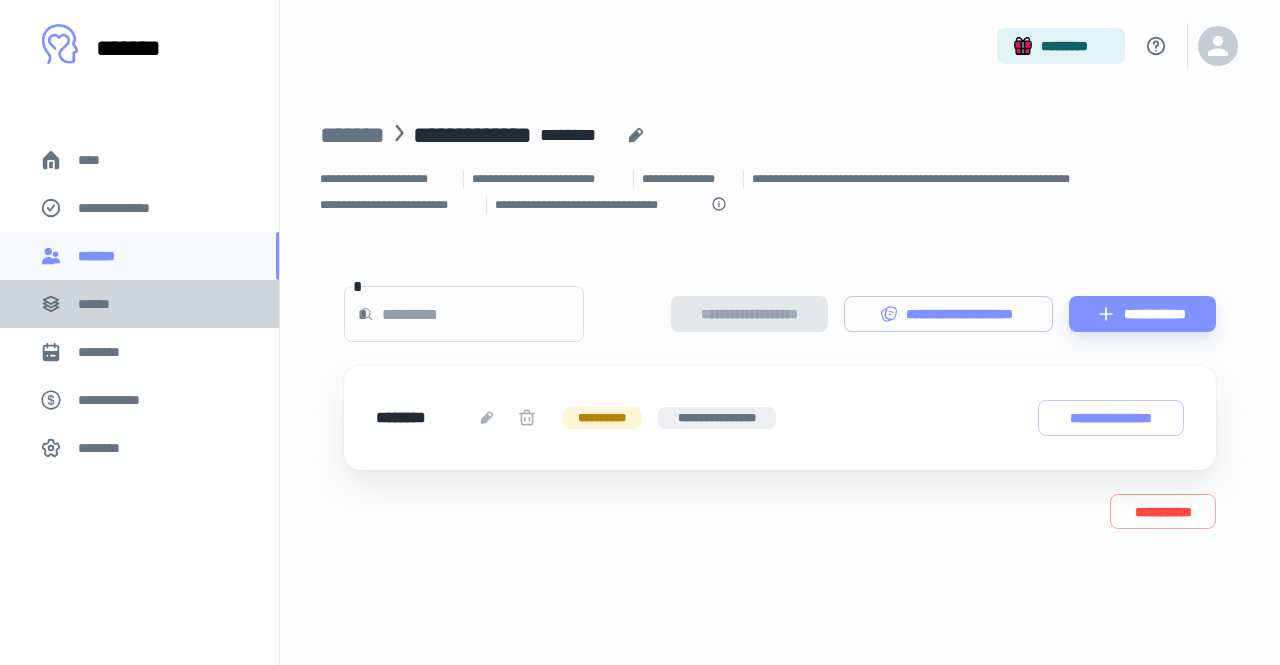 click on "******" at bounding box center (100, 304) 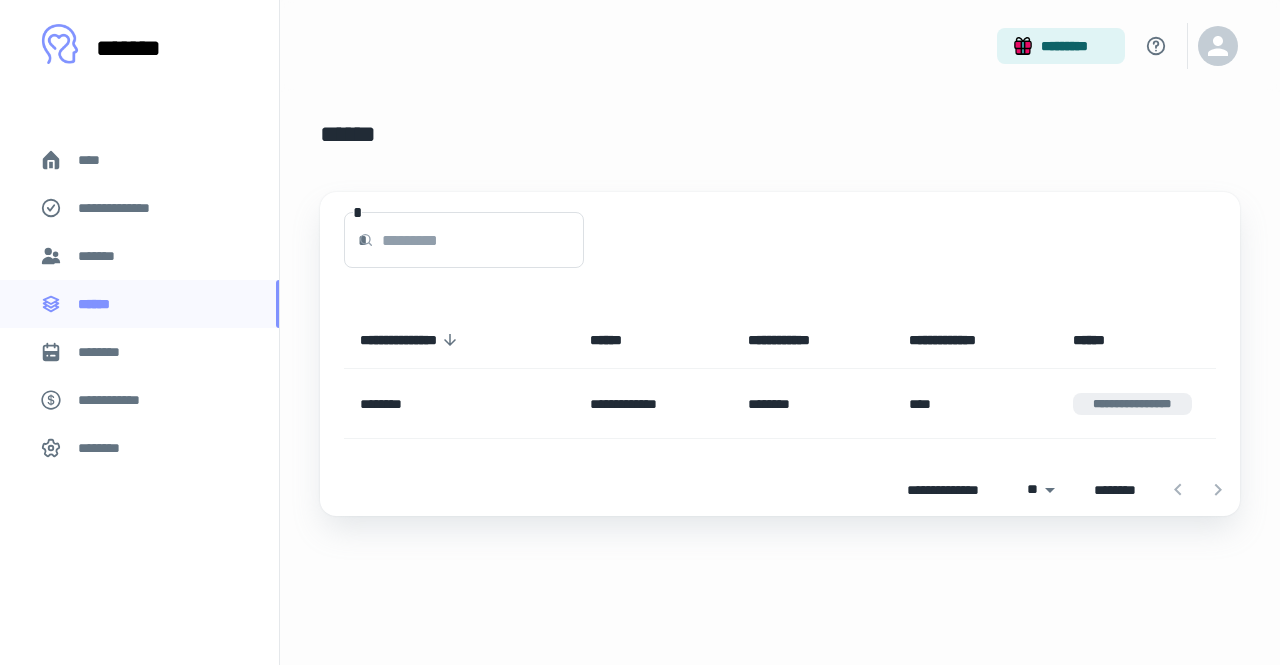 click on "********" at bounding box center (139, 352) 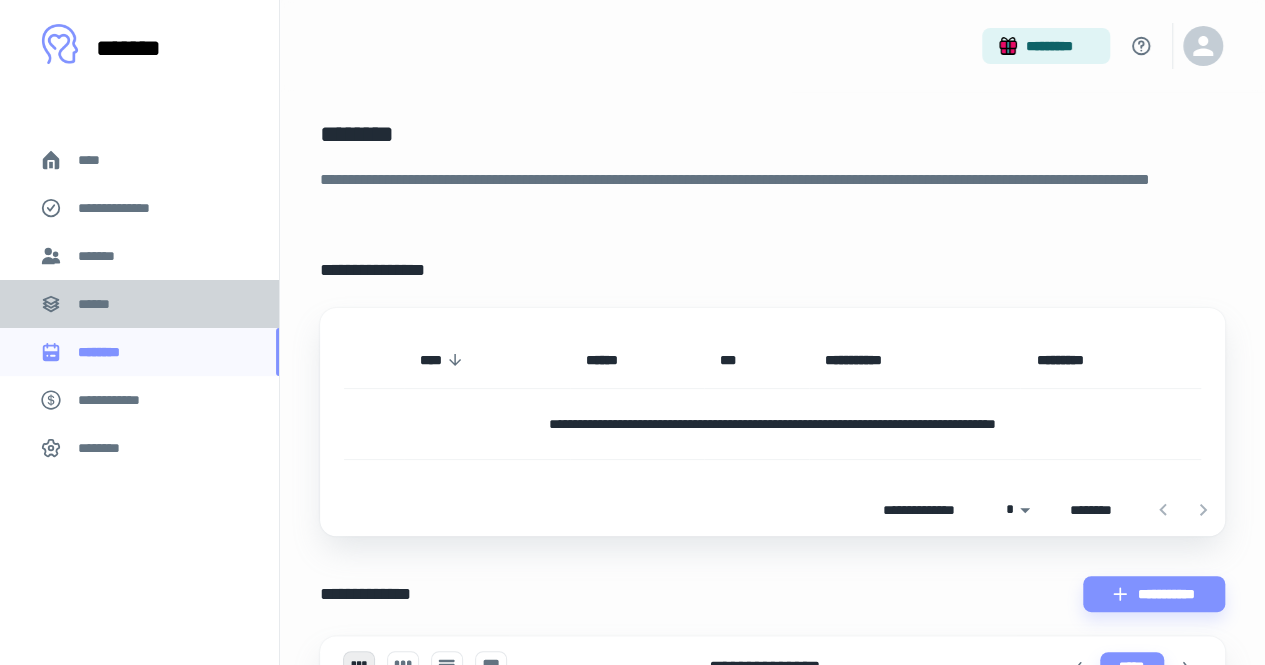 click on "******" at bounding box center (139, 304) 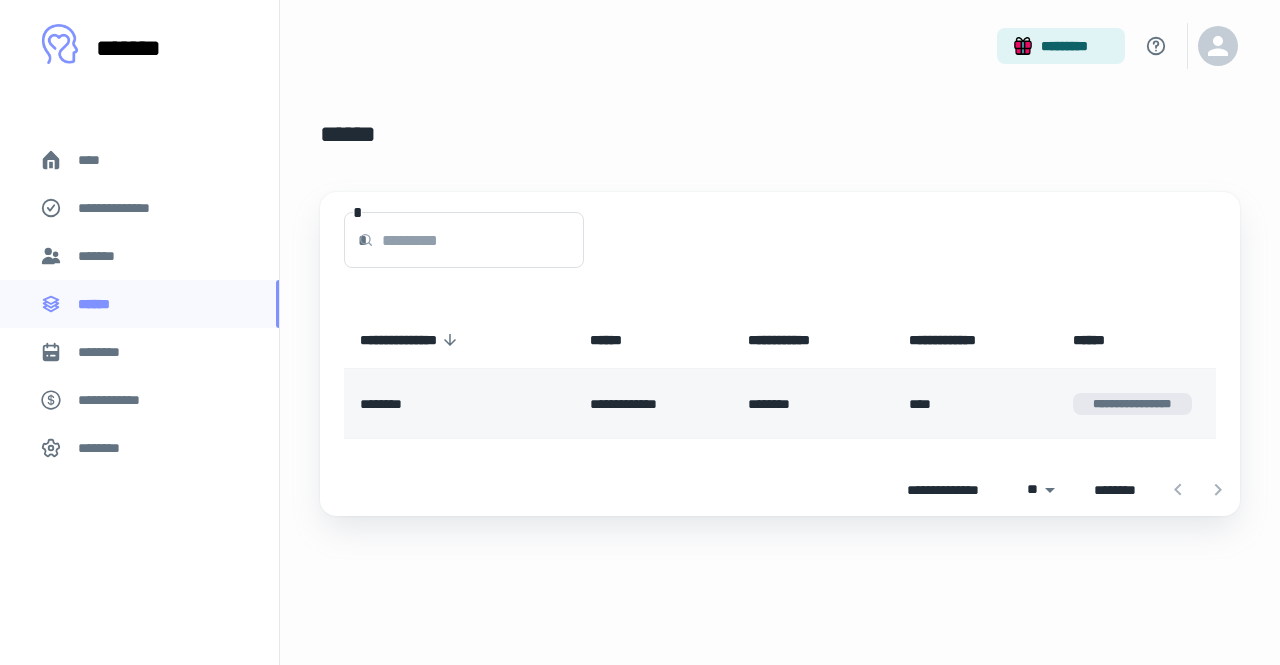 click on "**********" at bounding box center (653, 404) 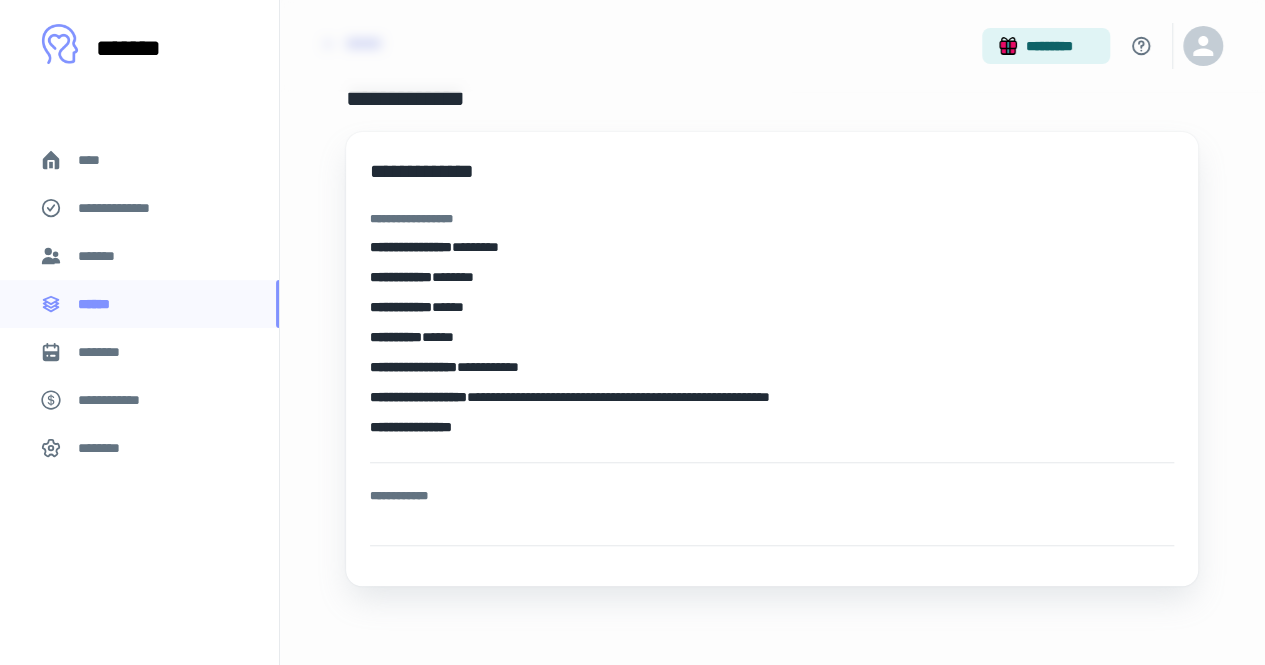 scroll, scrollTop: 0, scrollLeft: 0, axis: both 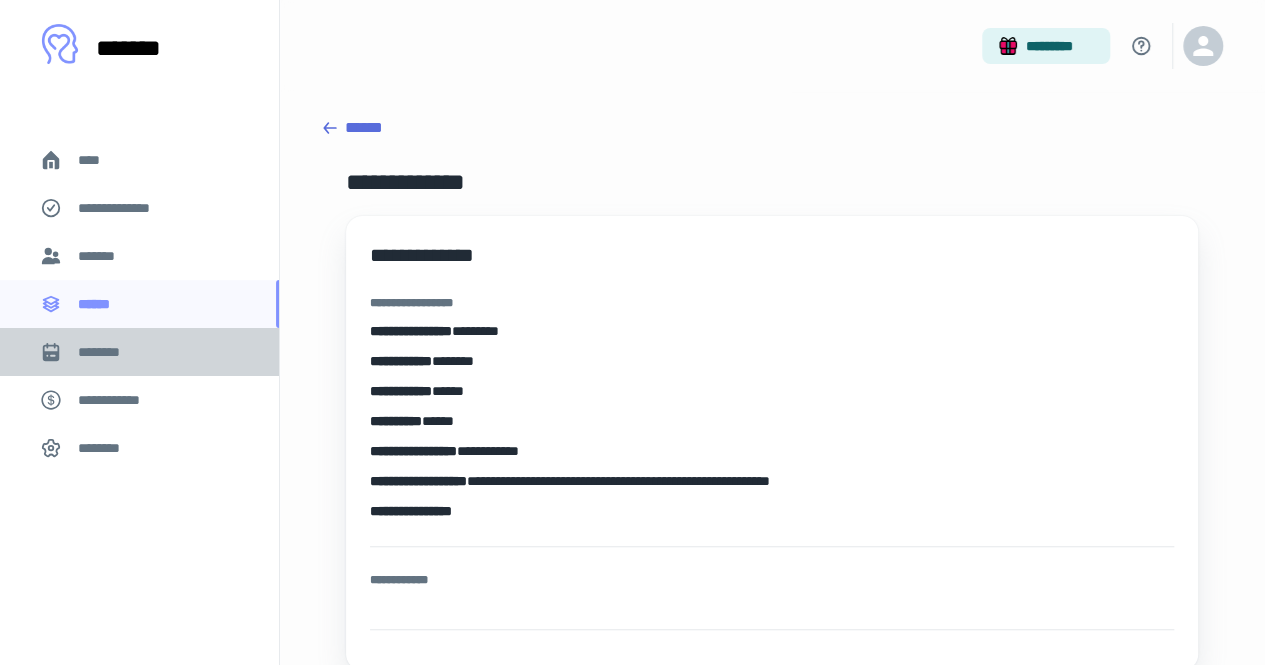 click on "********" at bounding box center [107, 352] 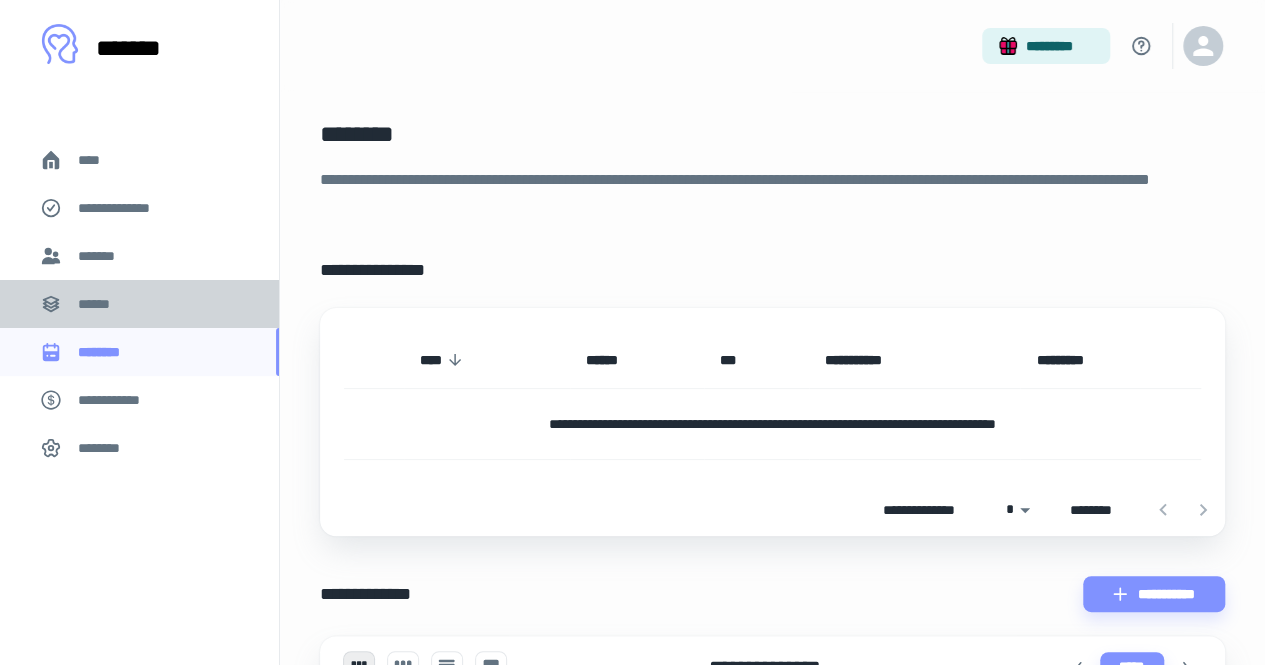 click on "******" at bounding box center [100, 304] 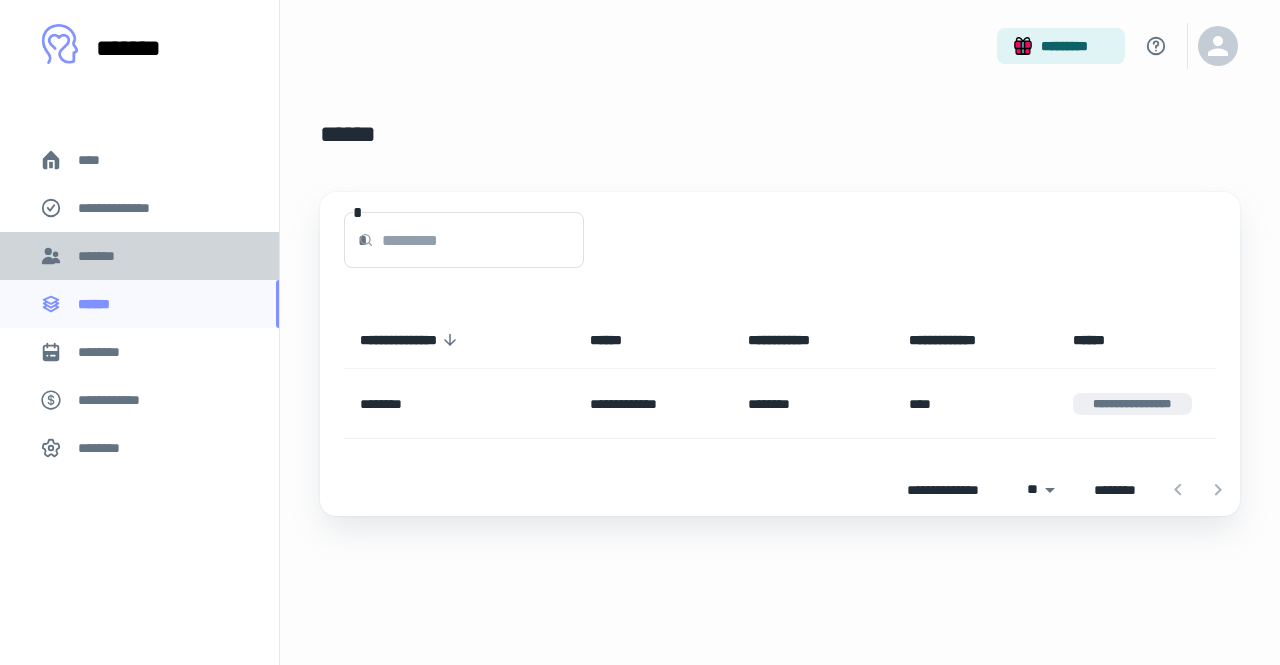 click on "*******" at bounding box center (100, 256) 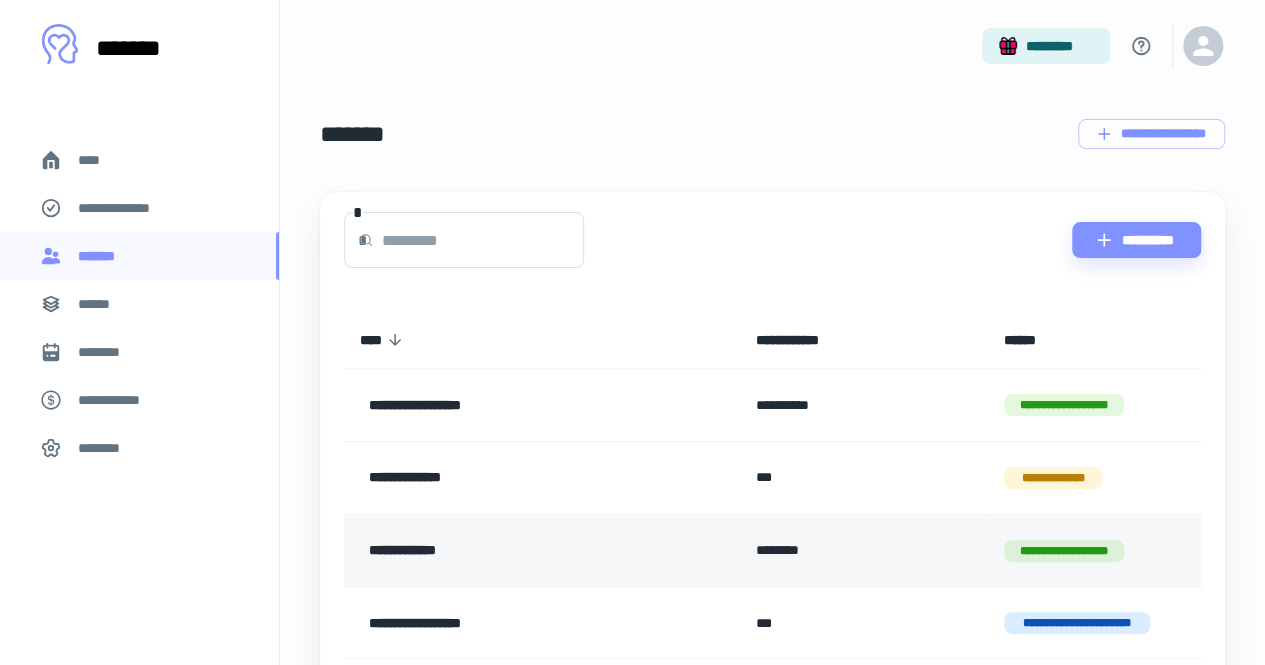 click on "**********" at bounding box center [509, 550] 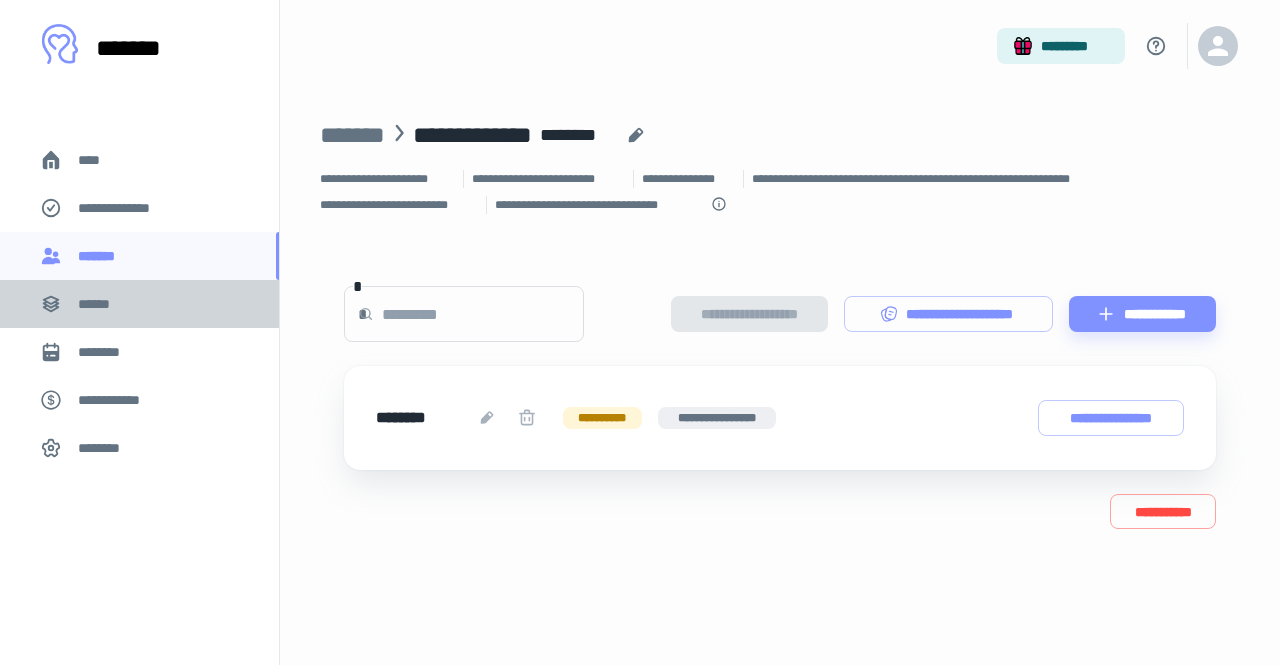 click on "******" at bounding box center (100, 304) 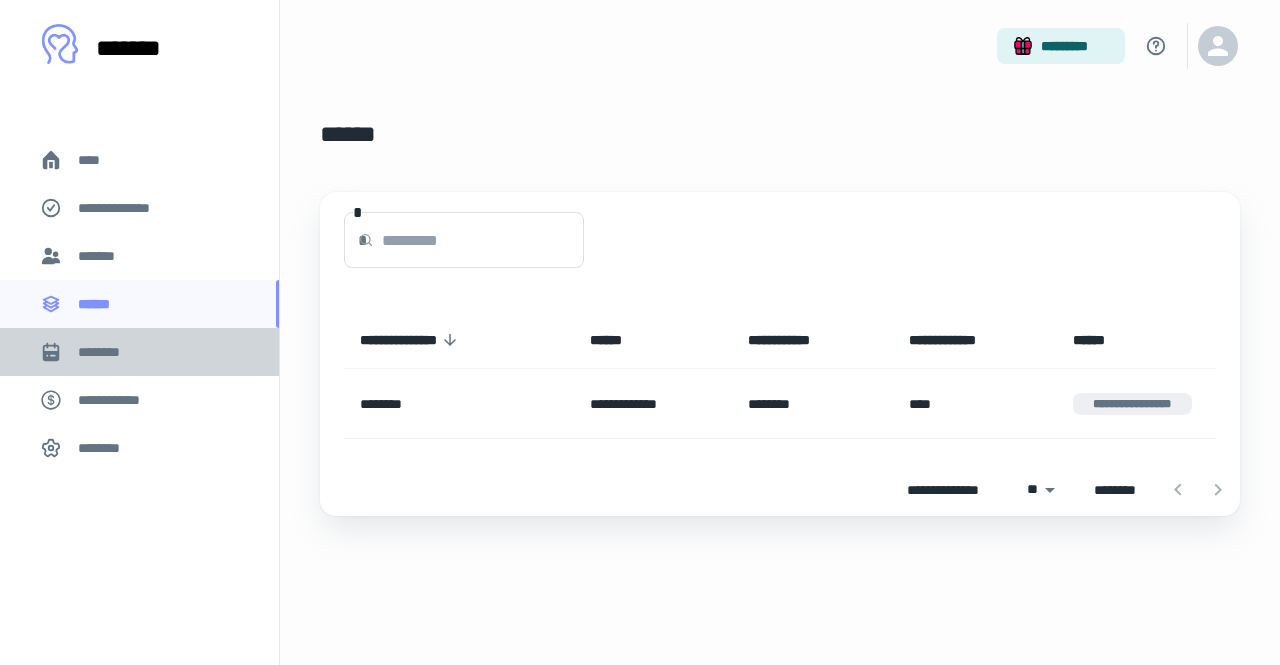 click on "********" at bounding box center [107, 352] 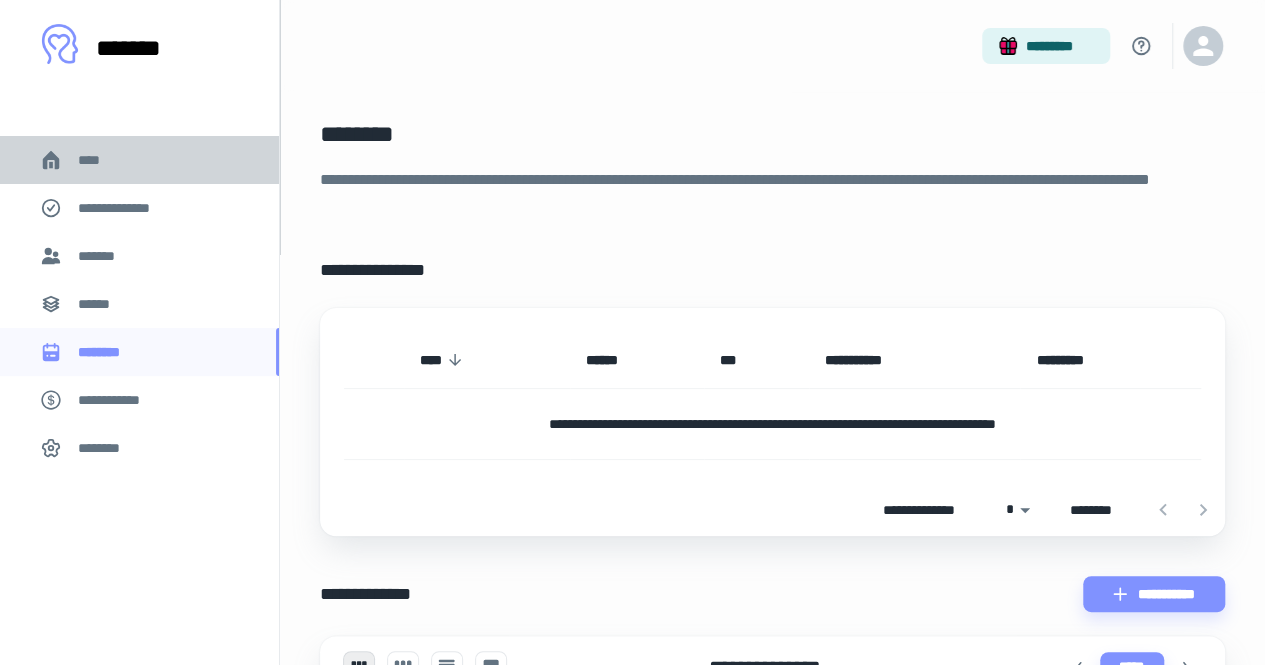 click on "****" at bounding box center [97, 160] 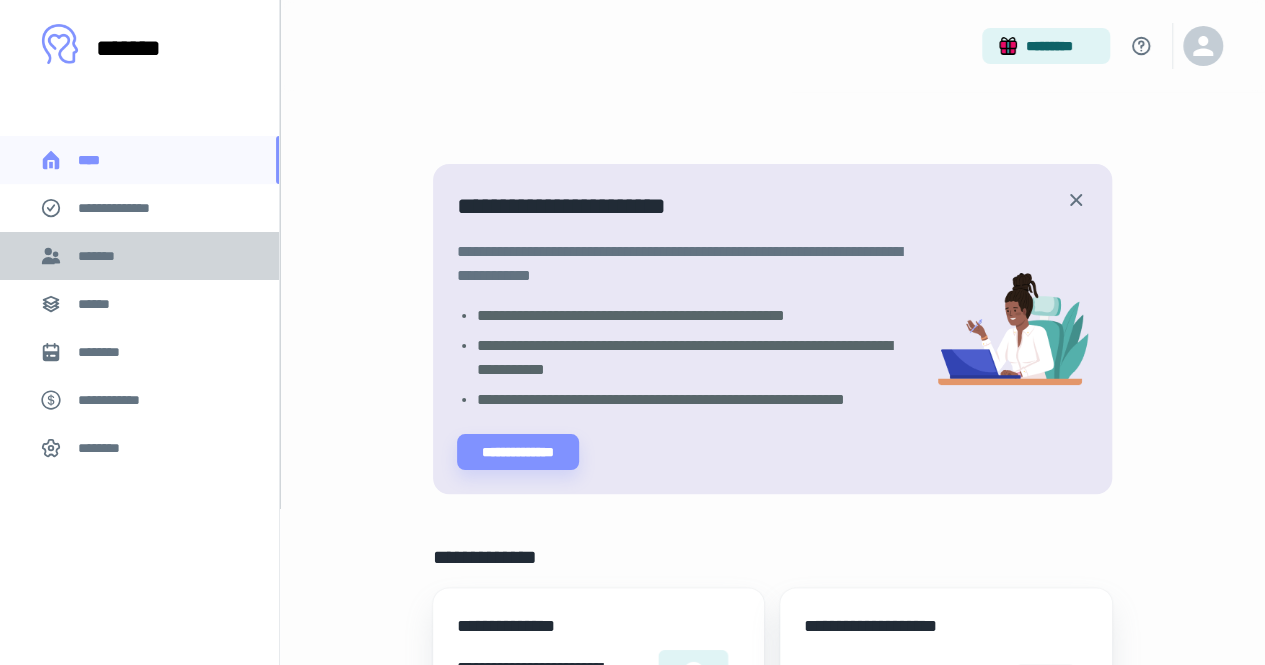 click on "*******" at bounding box center [139, 256] 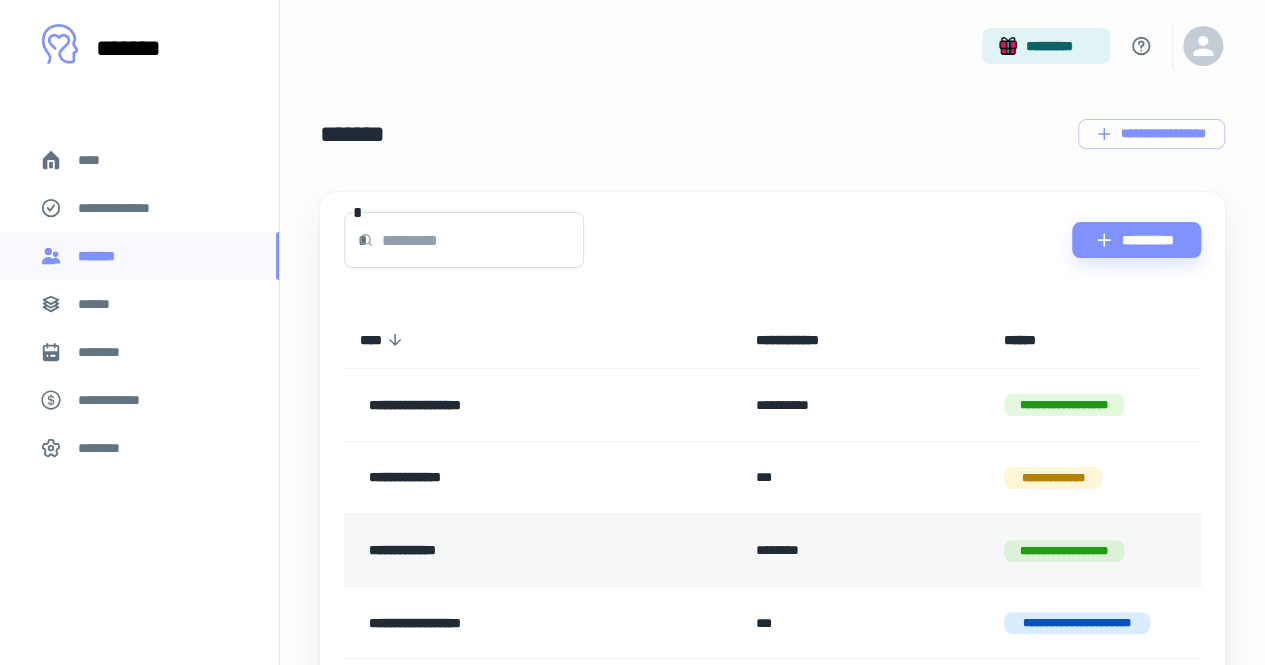 click on "**********" at bounding box center [509, 550] 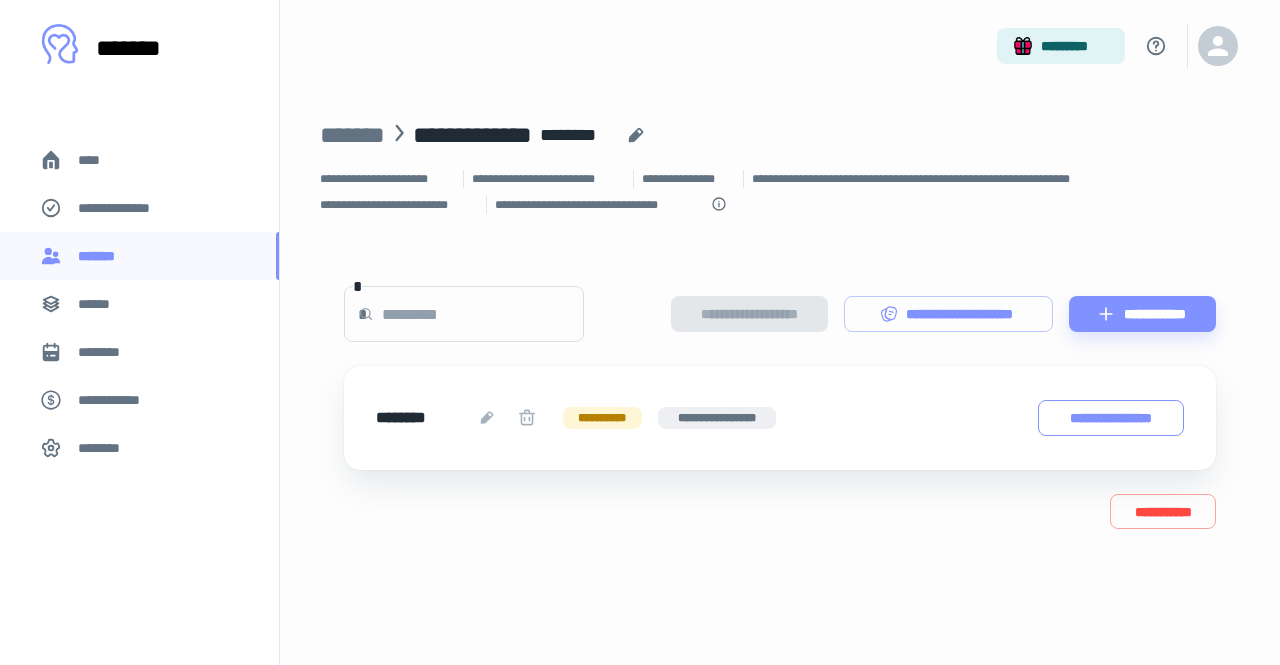 click on "**********" at bounding box center (1111, 417) 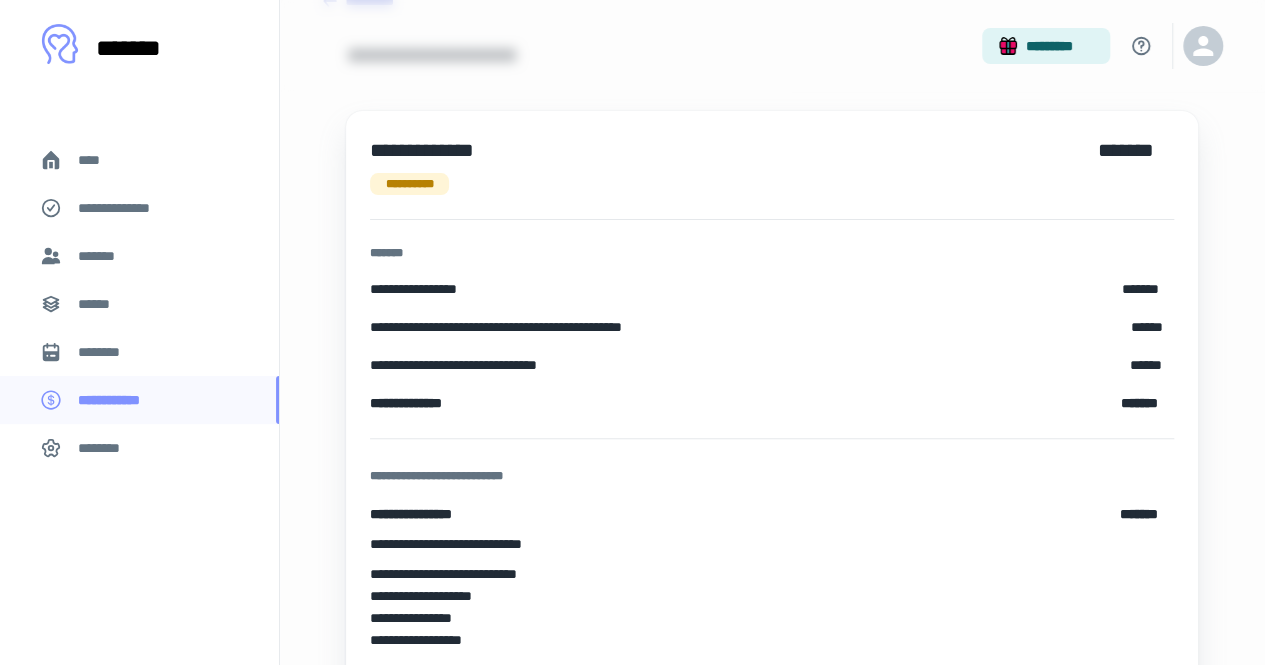 scroll, scrollTop: 139, scrollLeft: 0, axis: vertical 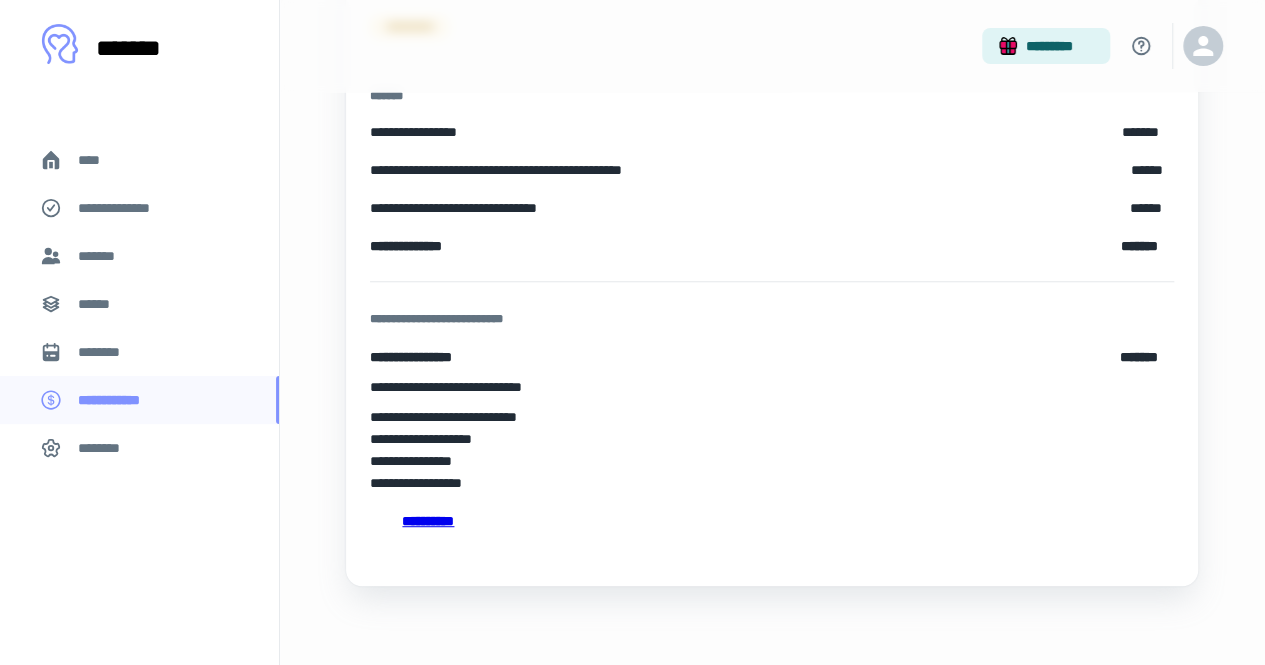 click on "**********" at bounding box center (772, 521) 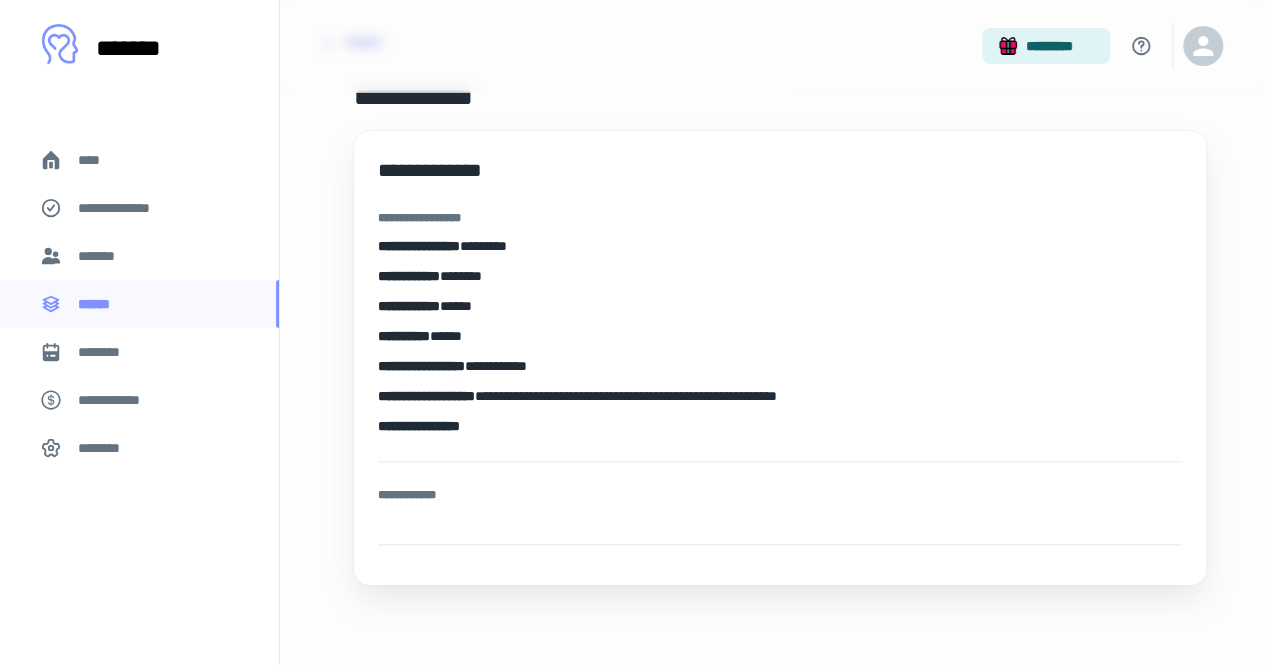 scroll, scrollTop: 0, scrollLeft: 0, axis: both 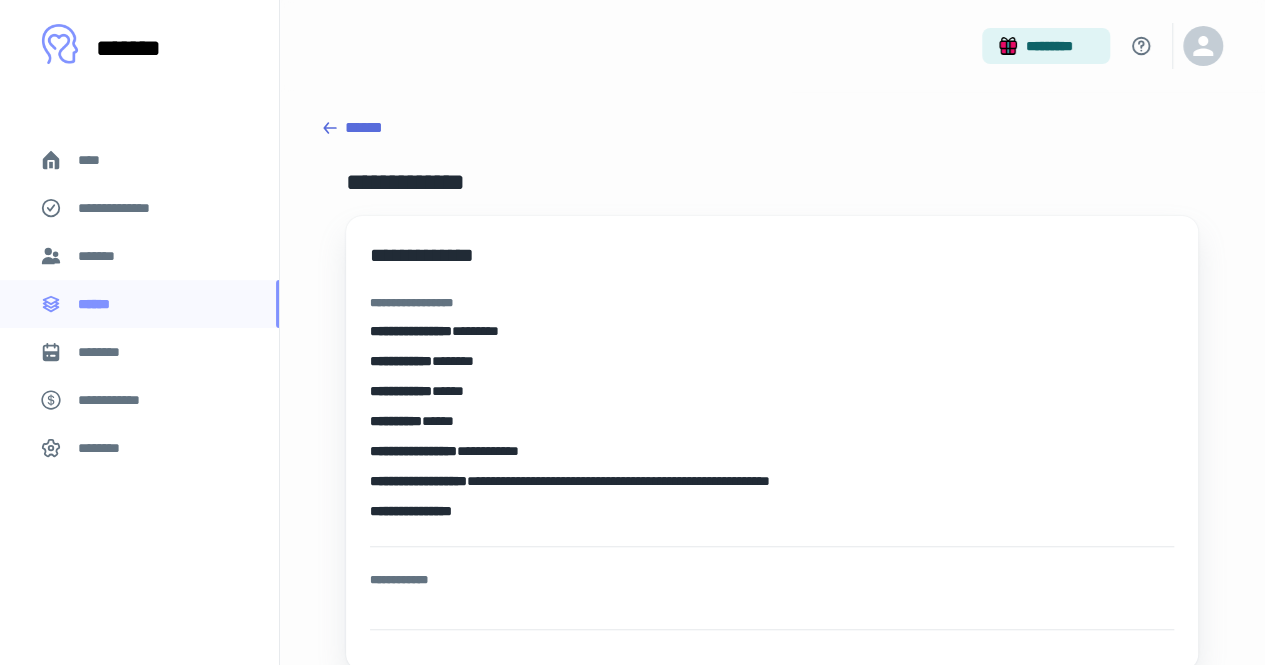 click on "*******" at bounding box center (139, 256) 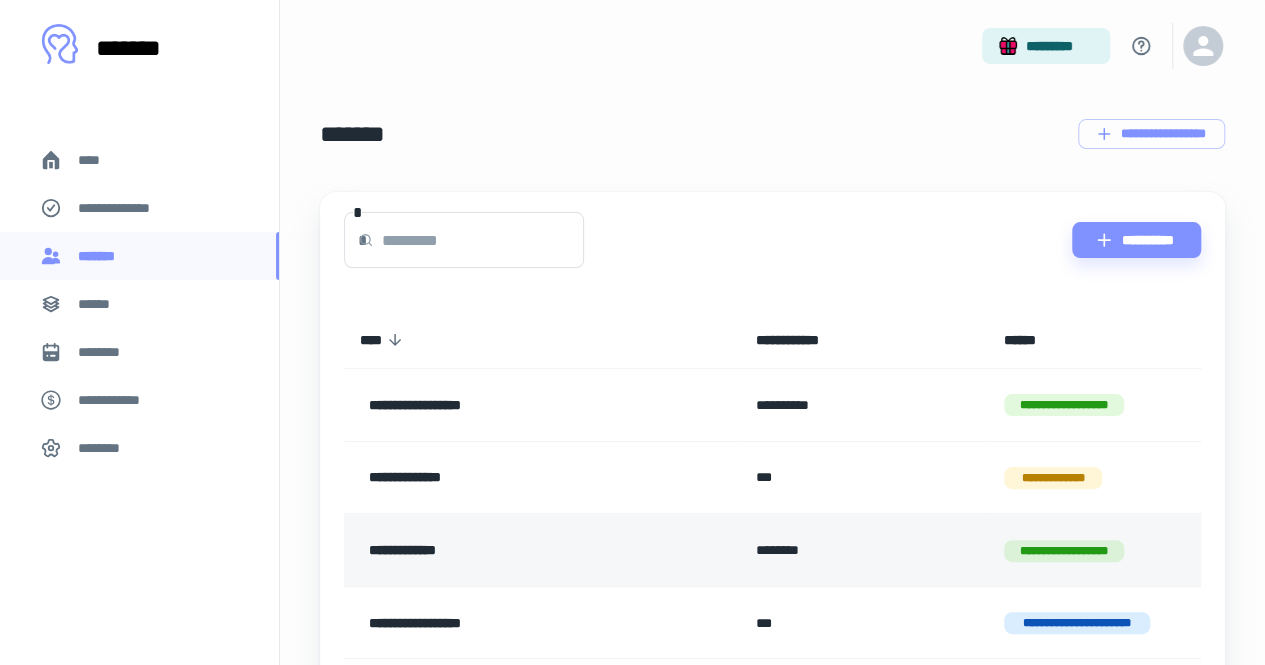 click on "**********" at bounding box center [509, 550] 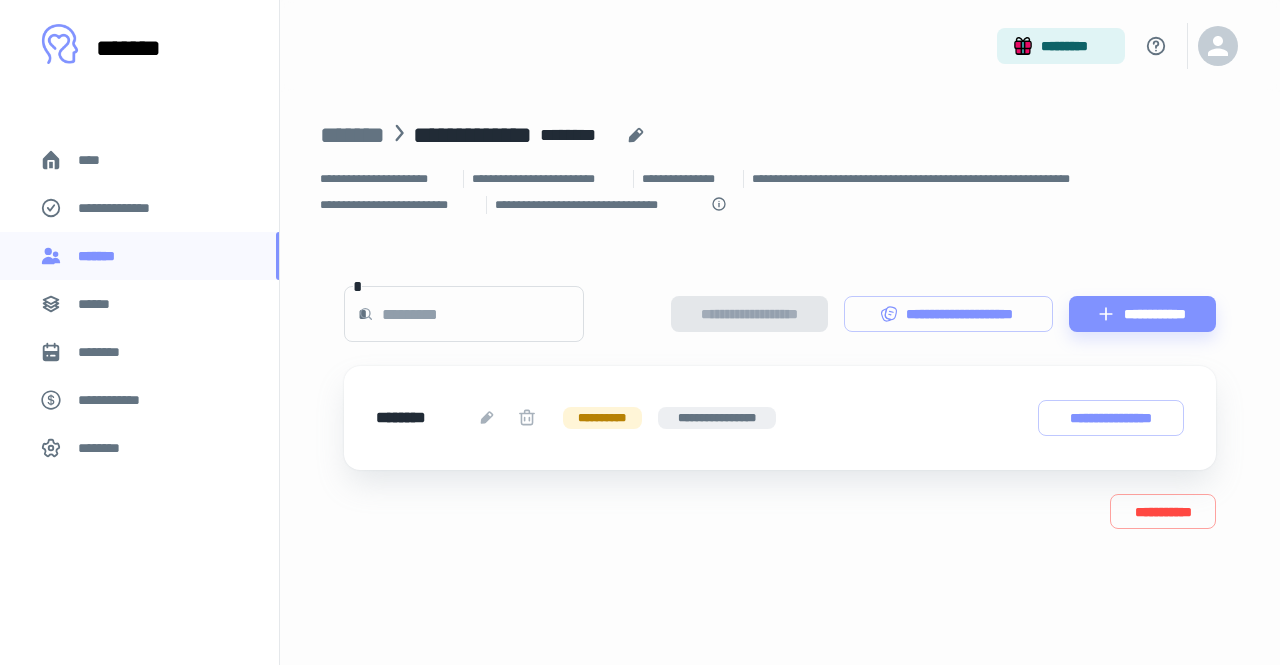 click on "******" at bounding box center (100, 304) 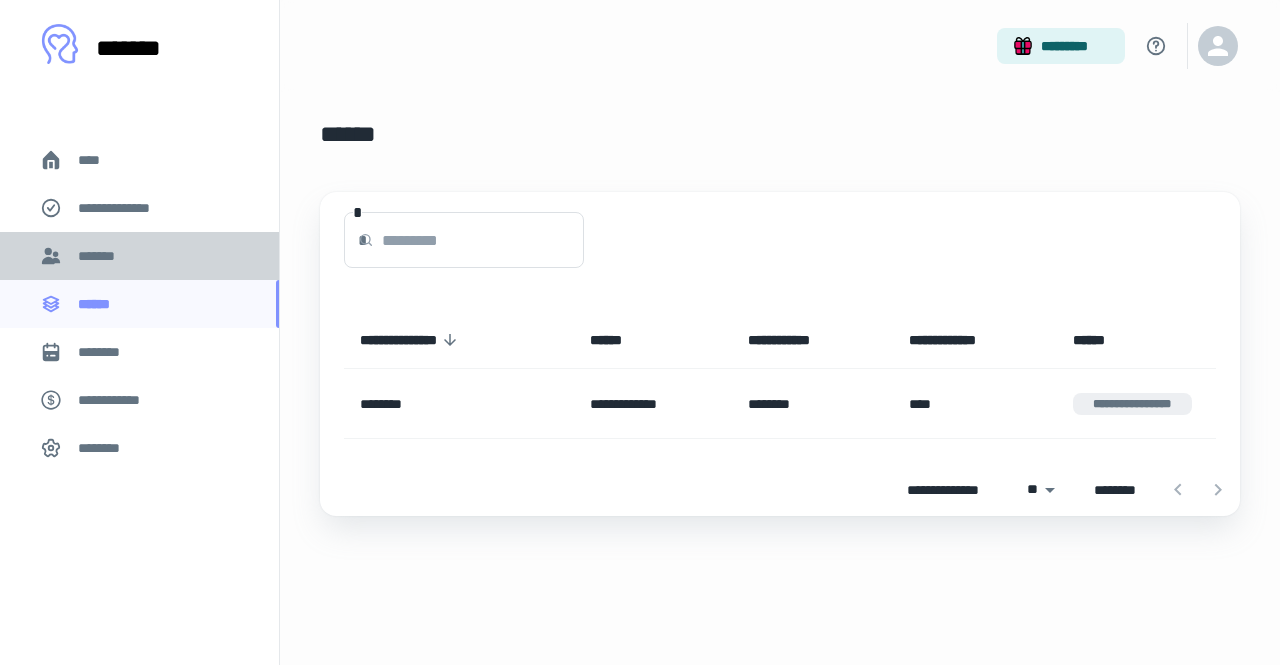 click on "*******" at bounding box center [100, 256] 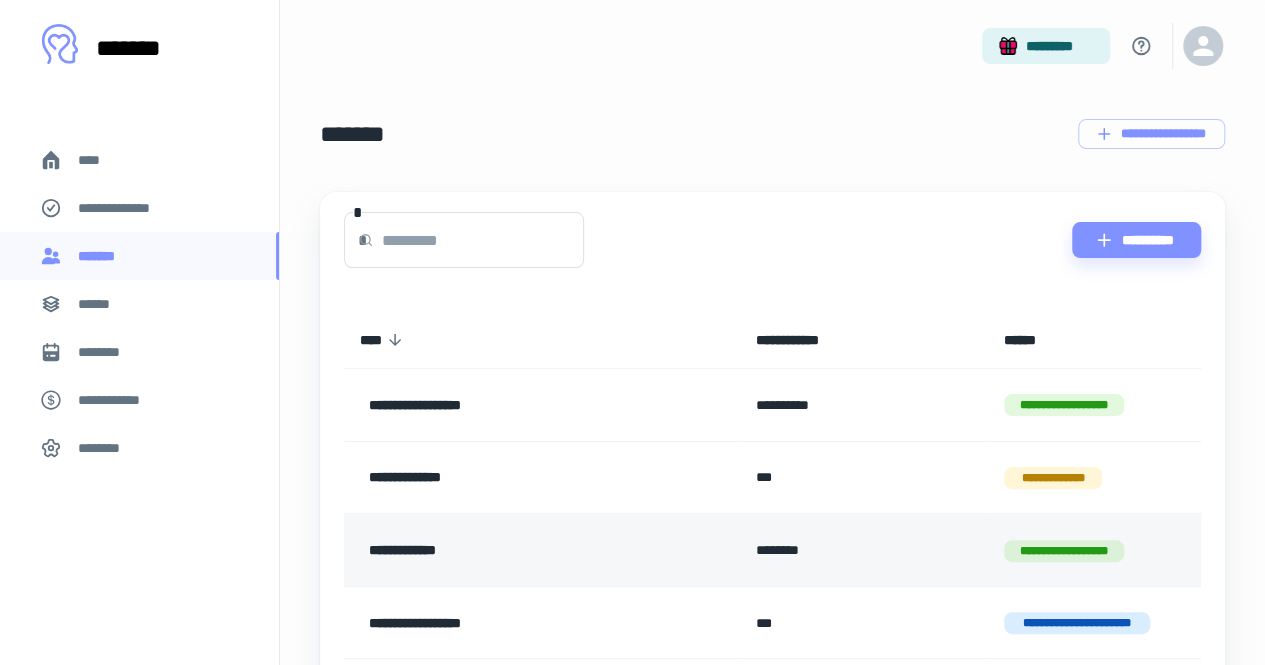 click on "**********" at bounding box center [509, 550] 